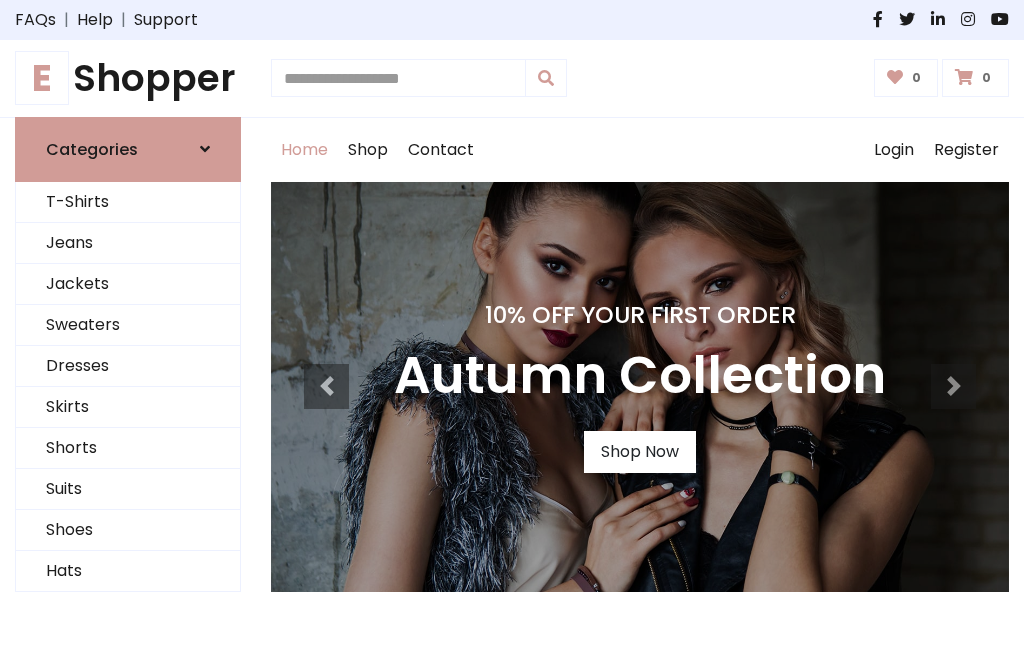 scroll, scrollTop: 0, scrollLeft: 0, axis: both 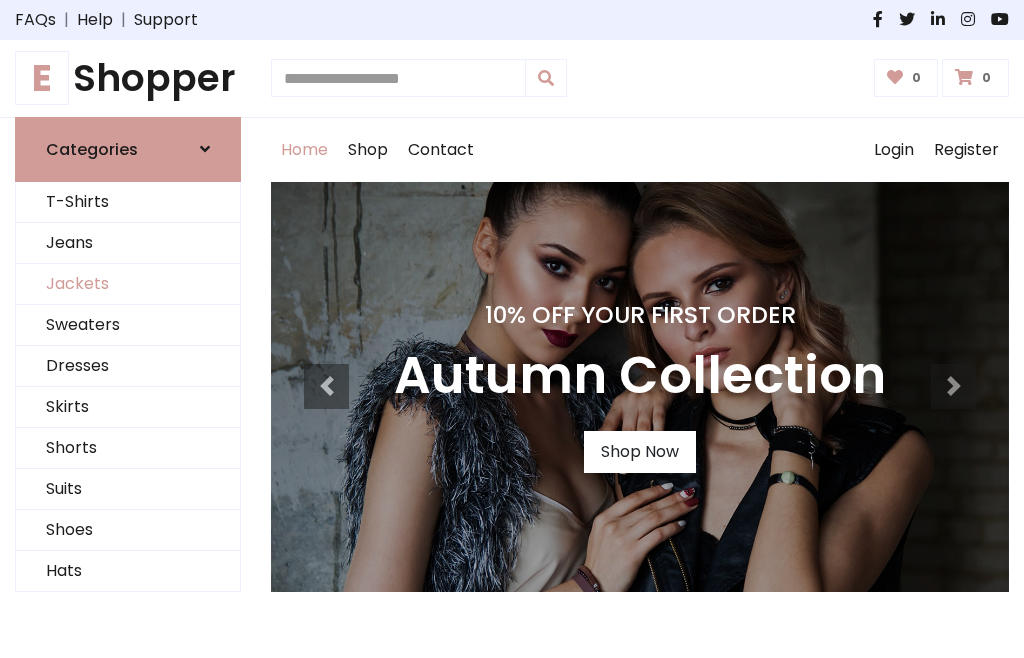 click on "Jackets" at bounding box center (128, 284) 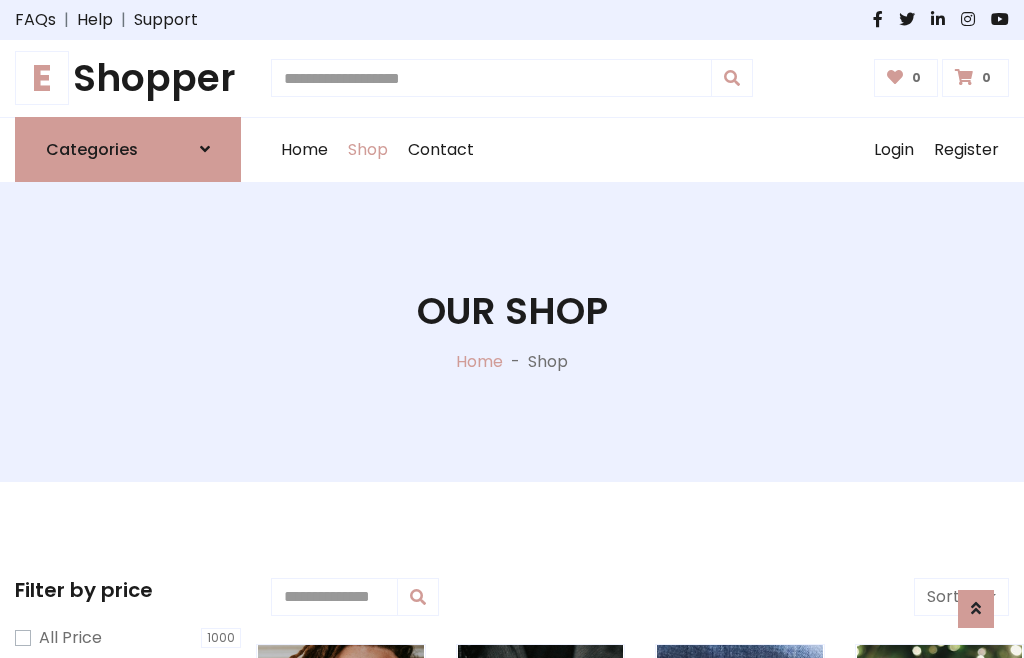 scroll, scrollTop: 904, scrollLeft: 0, axis: vertical 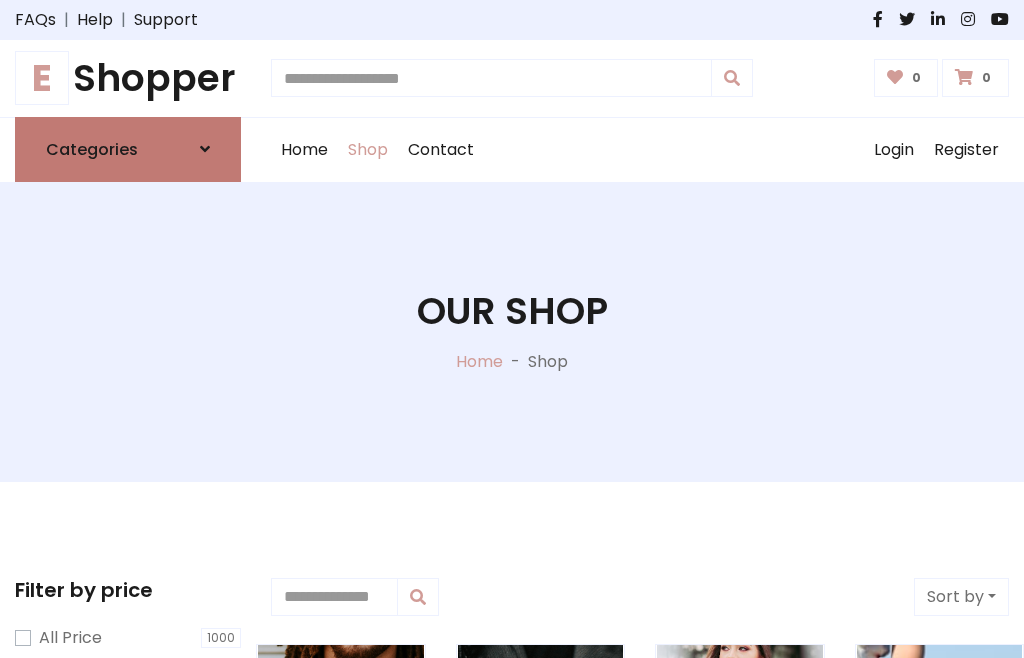 click on "Categories" at bounding box center [92, 149] 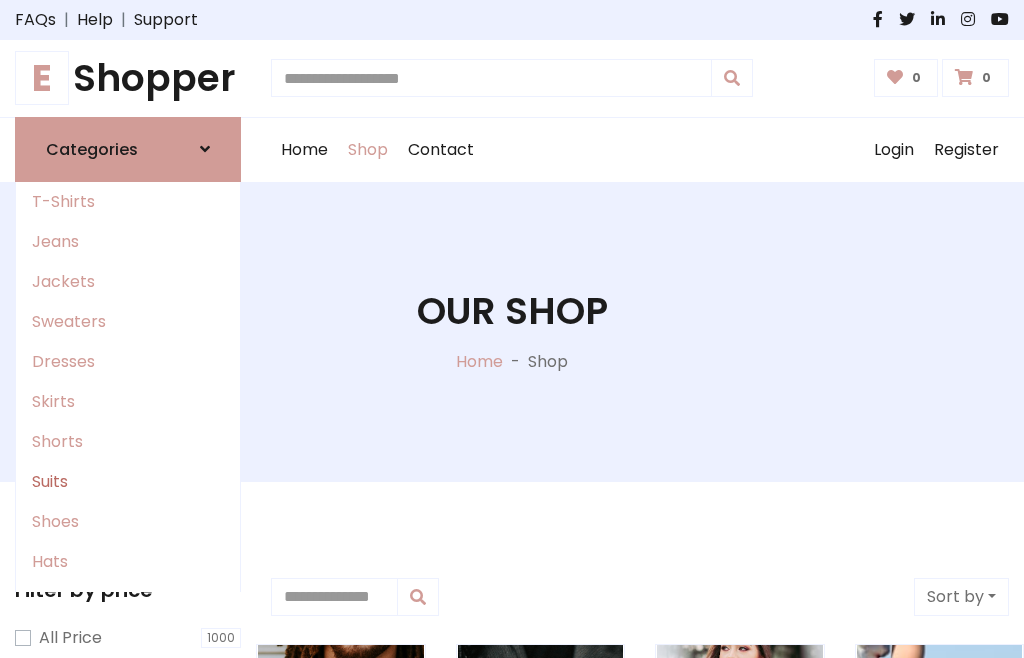 click on "Suits" at bounding box center [128, 482] 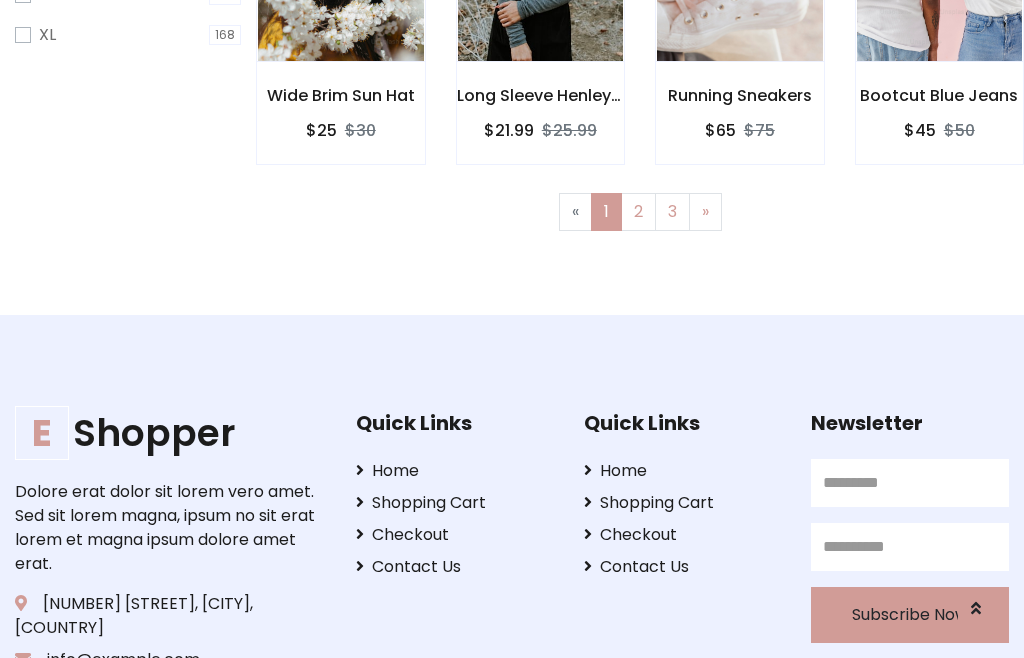scroll, scrollTop: 848, scrollLeft: 0, axis: vertical 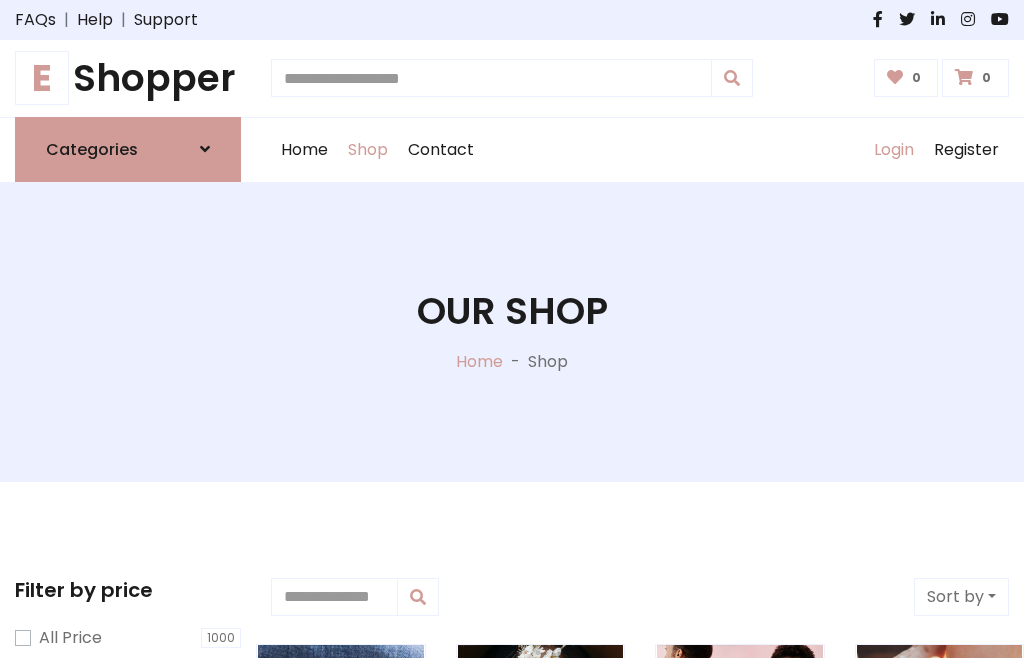 click on "Login" at bounding box center [894, 150] 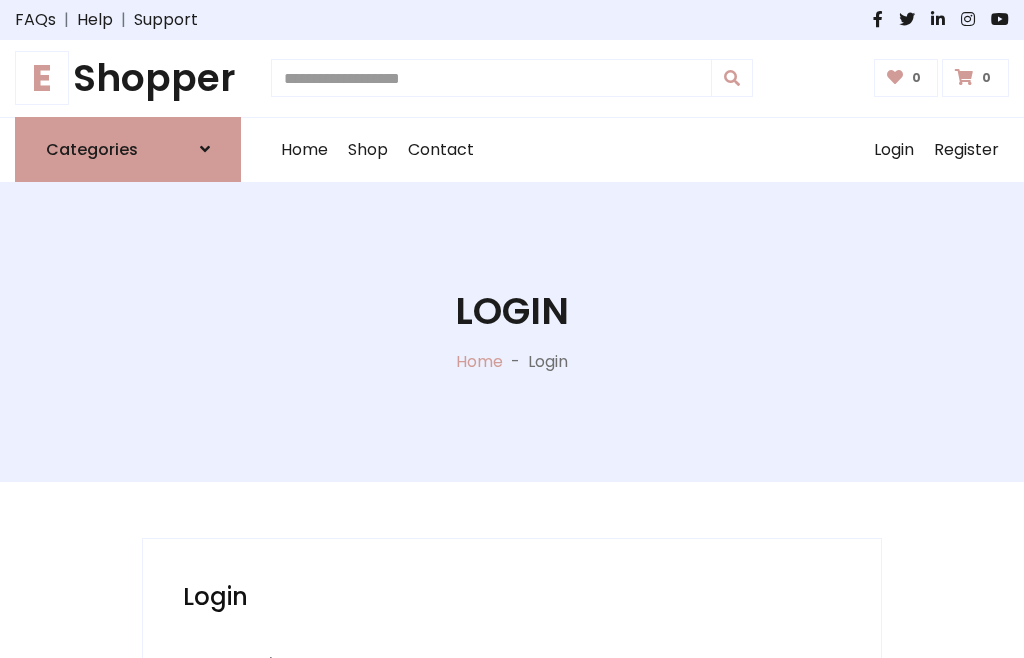 scroll, scrollTop: 0, scrollLeft: 0, axis: both 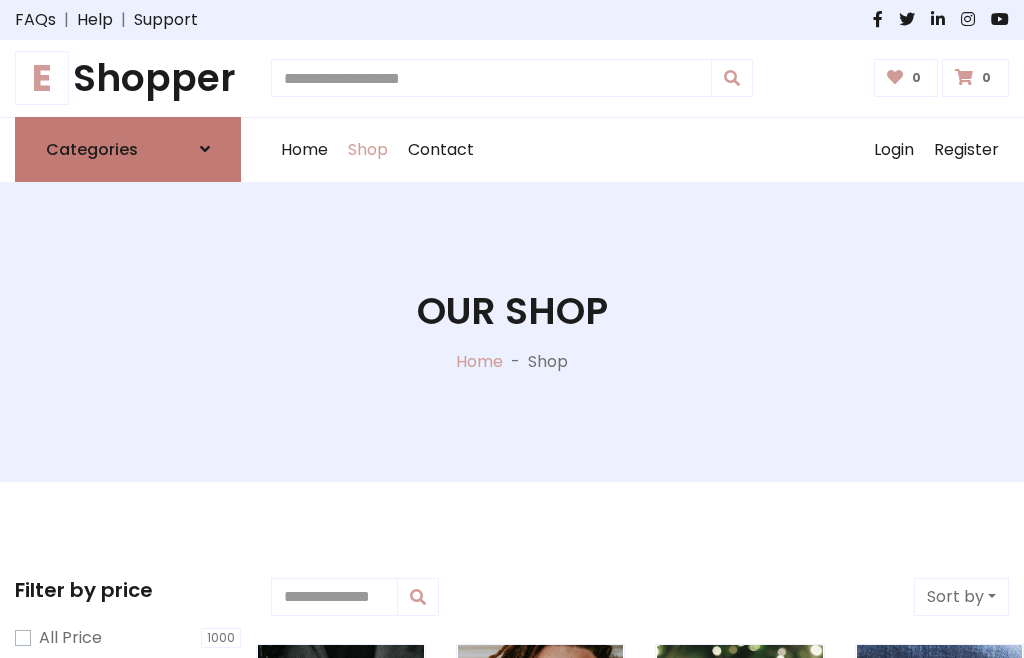 click at bounding box center (205, 149) 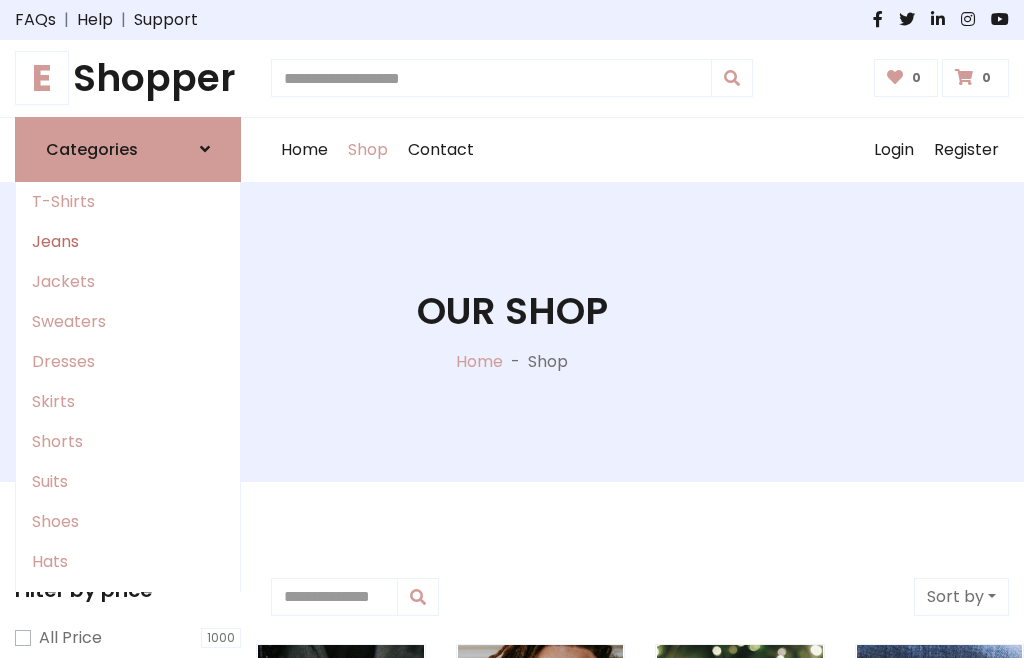 click on "Jeans" at bounding box center (128, 242) 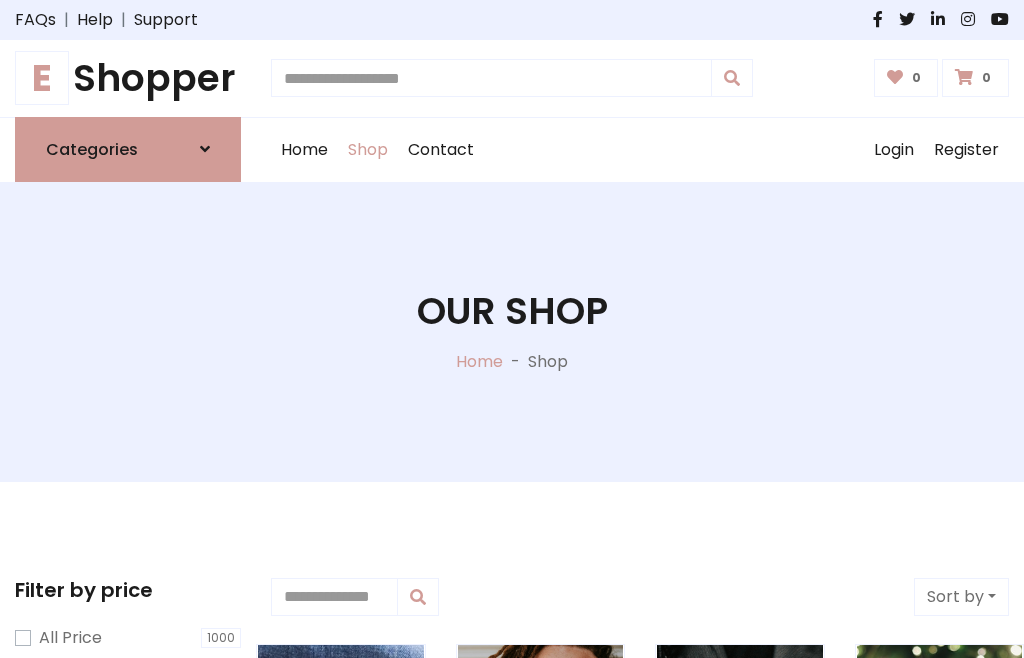 scroll, scrollTop: 0, scrollLeft: 0, axis: both 